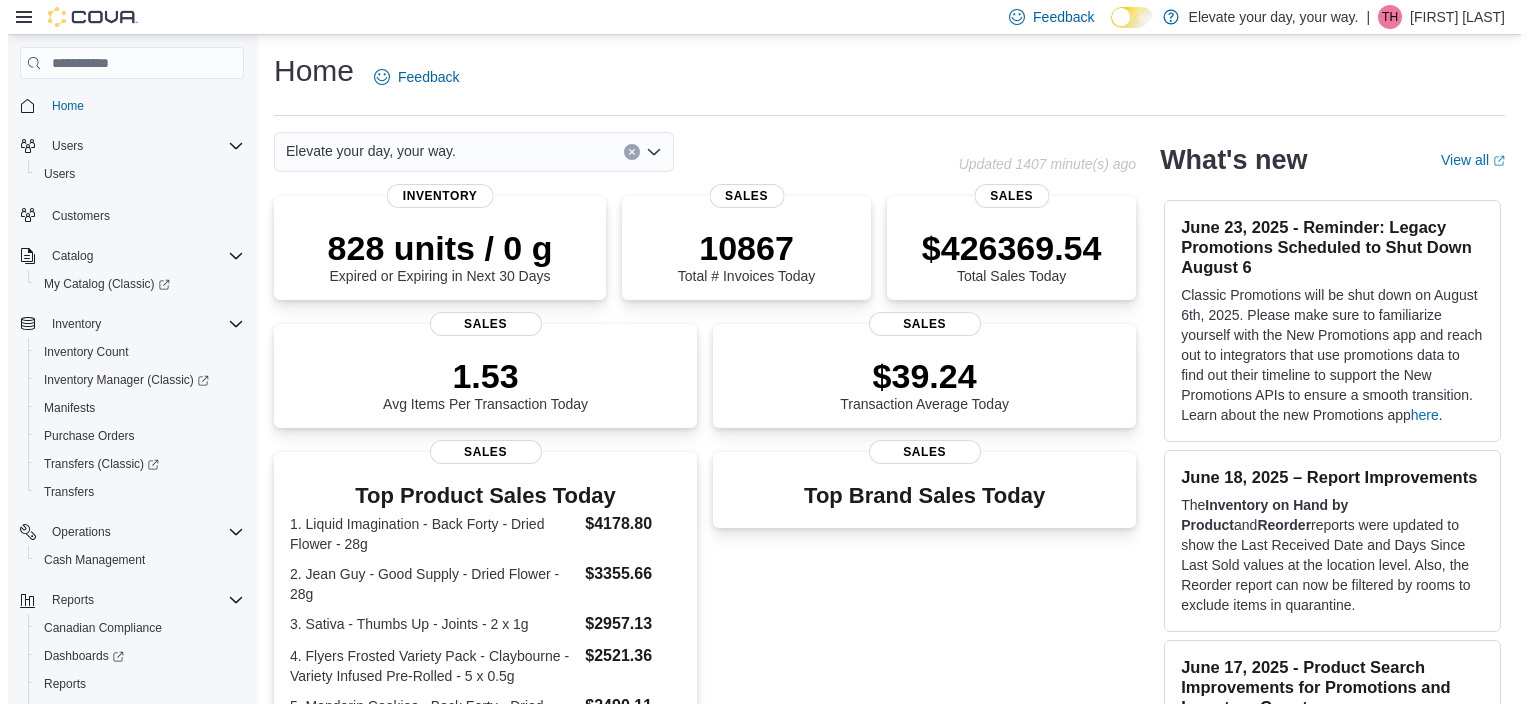 scroll, scrollTop: 0, scrollLeft: 0, axis: both 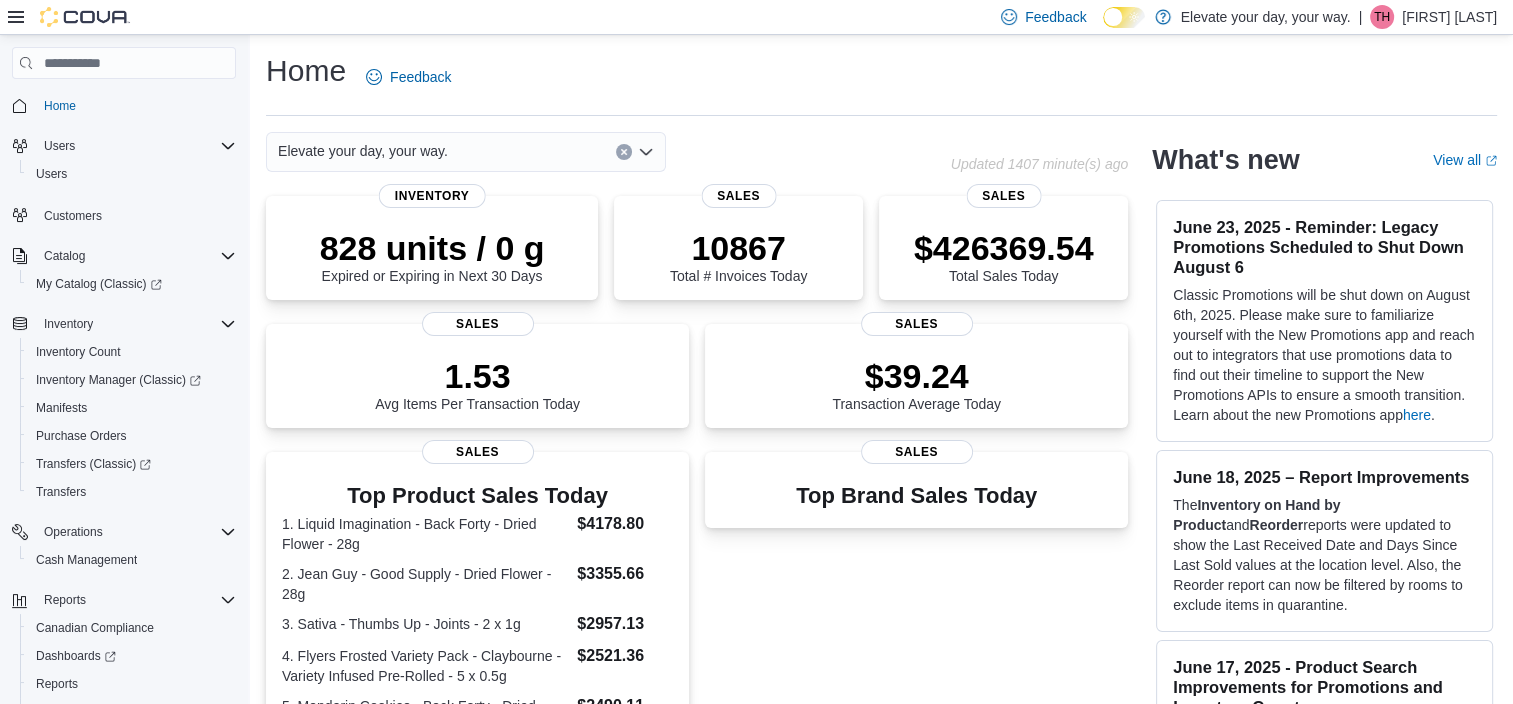 click on "[FIRST] [LAST]" at bounding box center [1449, 17] 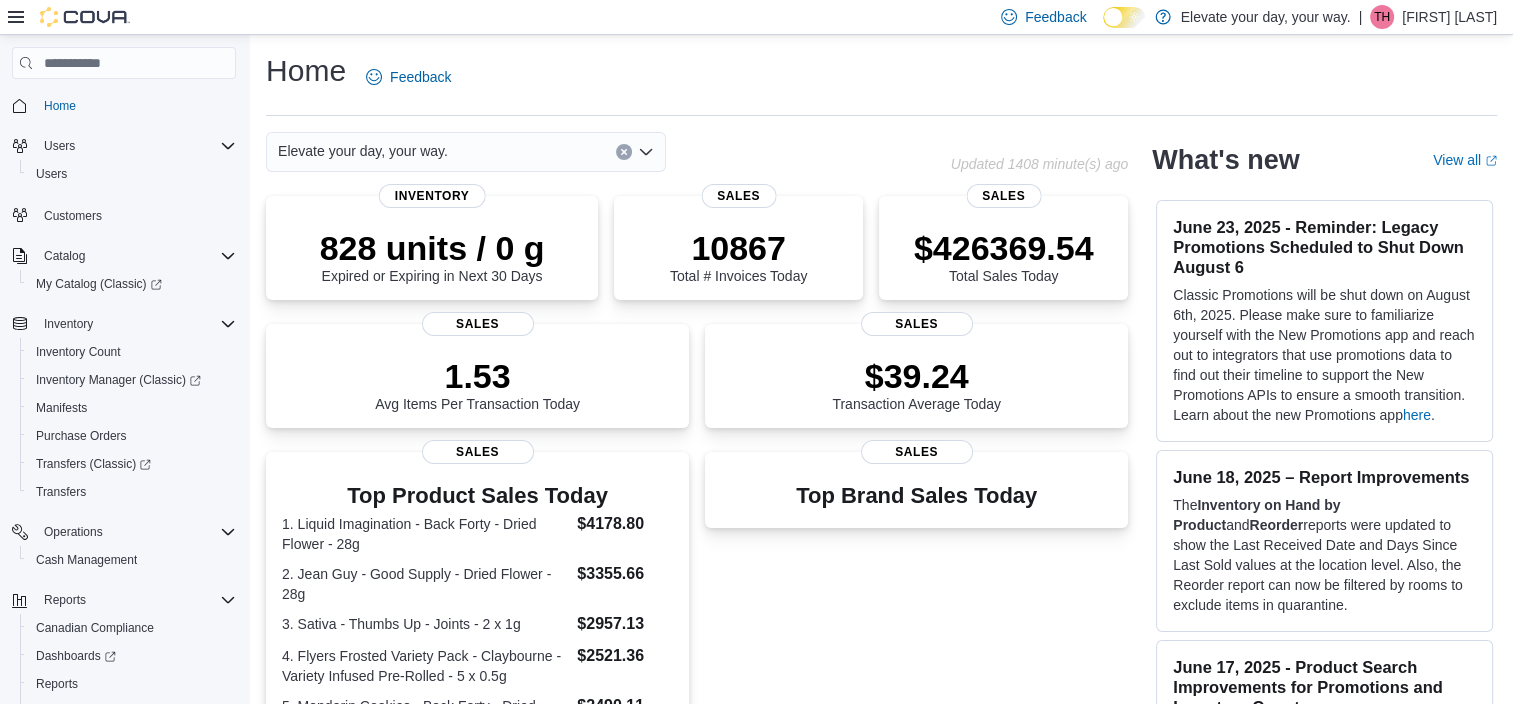 click on "Home Feedback" at bounding box center [881, 77] 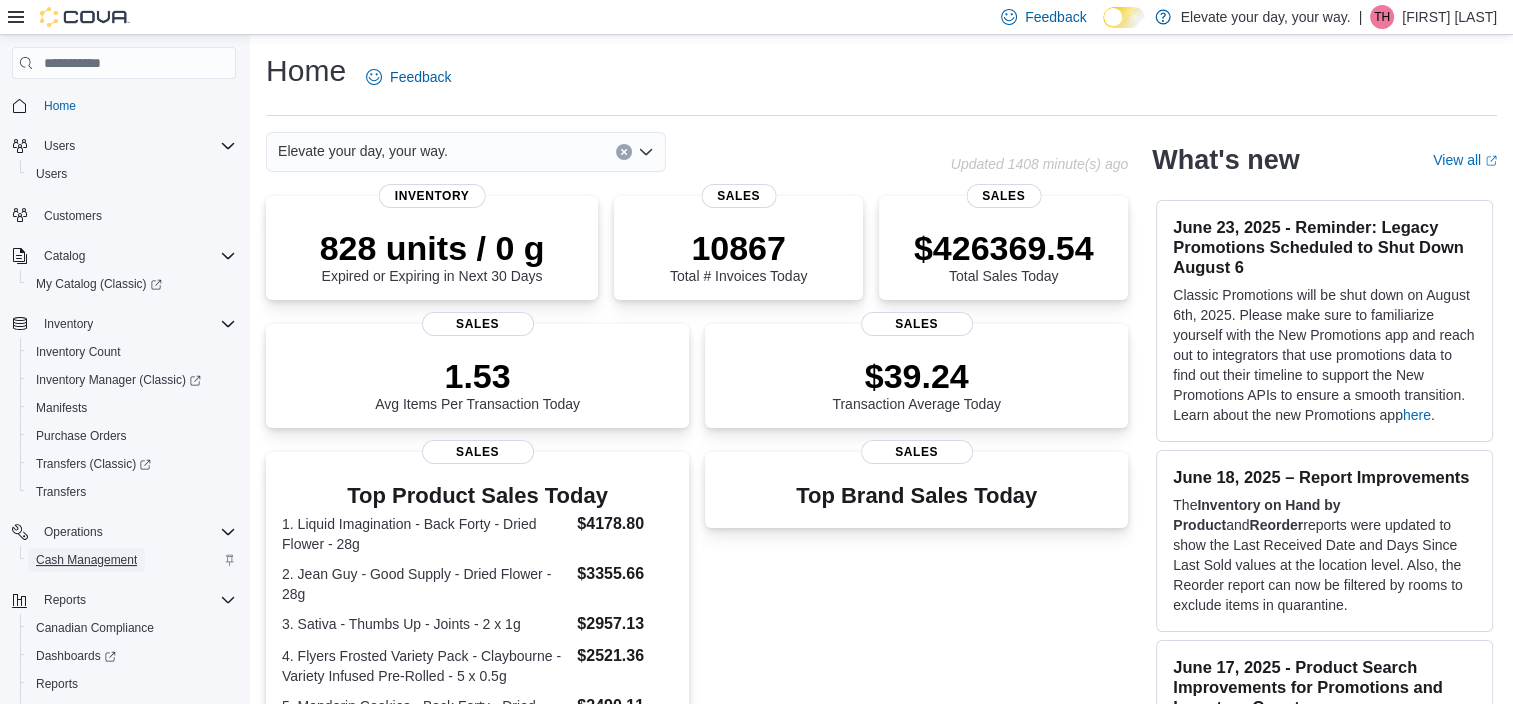 click on "Cash Management" at bounding box center [86, 560] 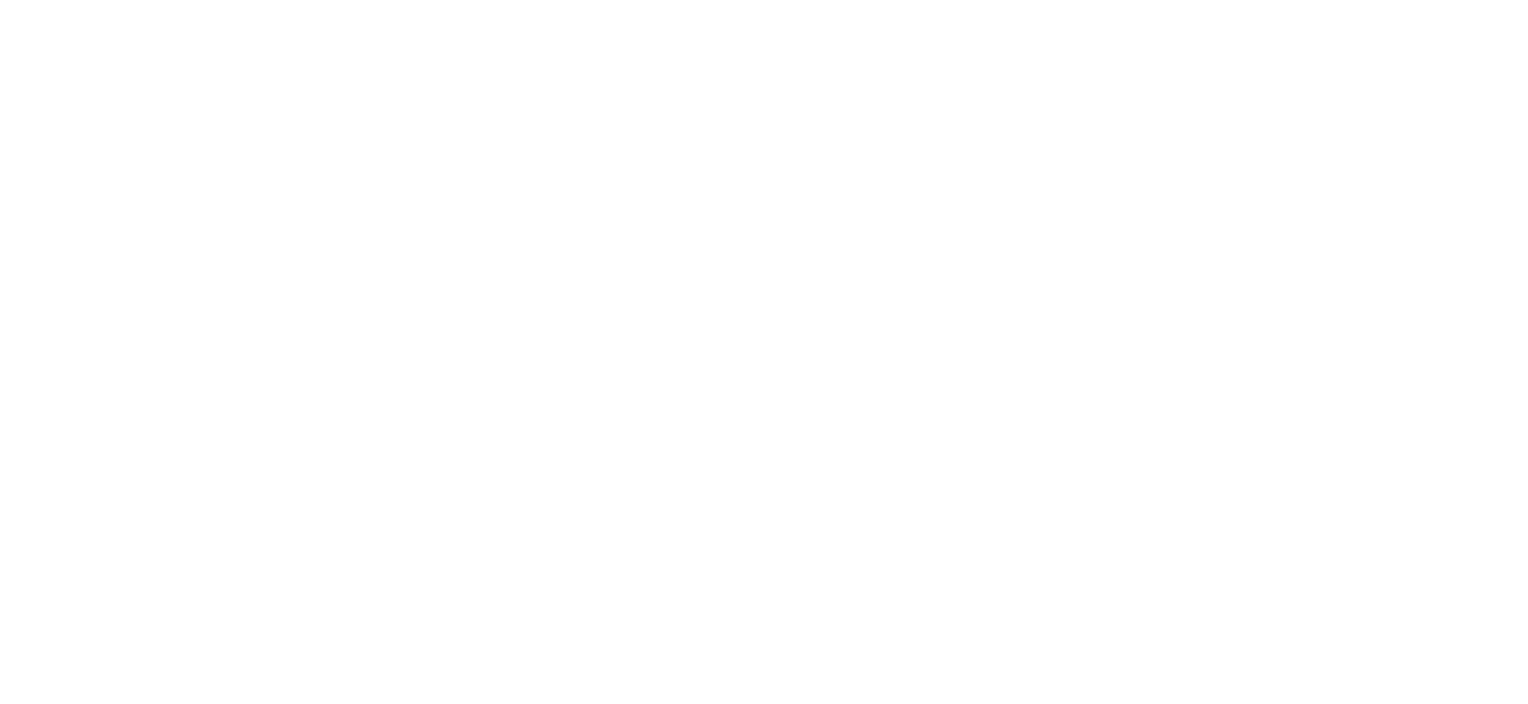 scroll, scrollTop: 0, scrollLeft: 0, axis: both 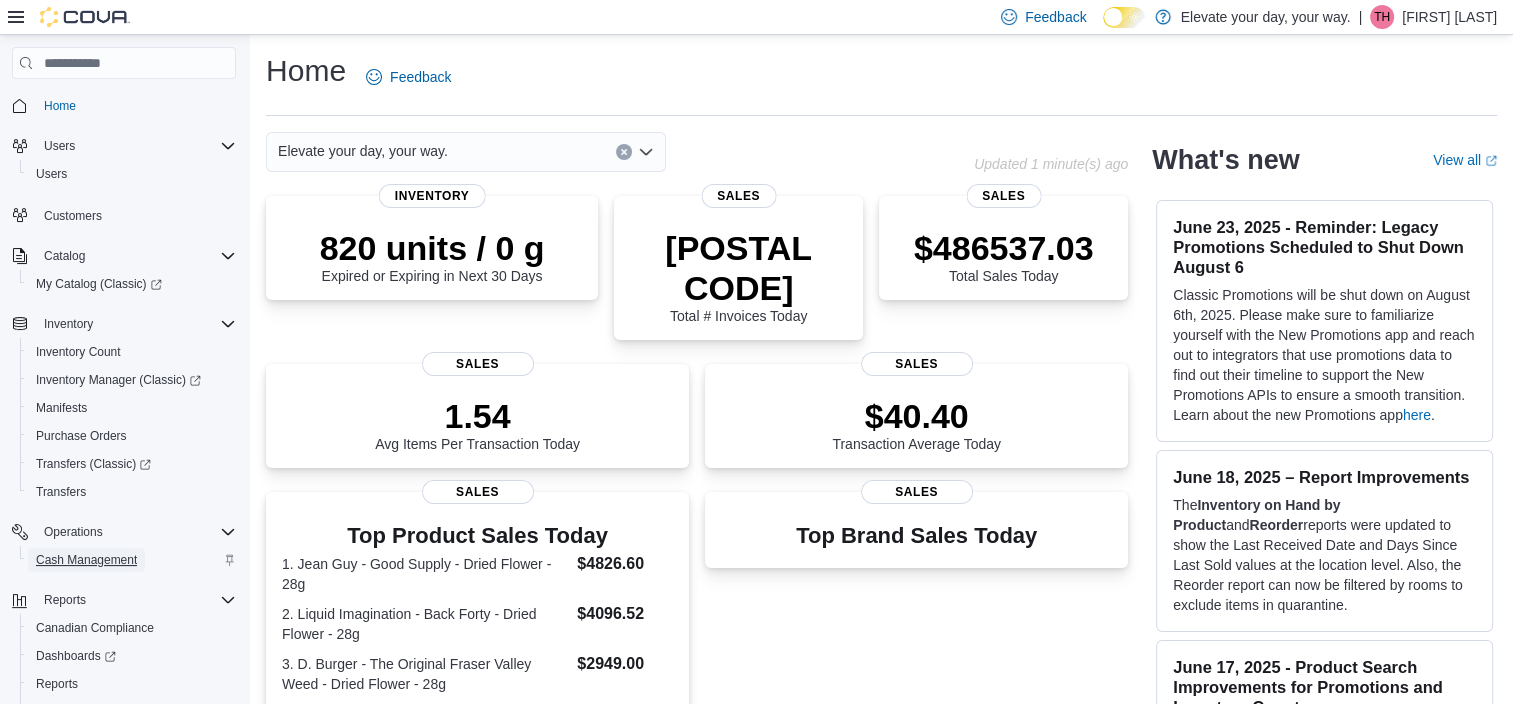 click on "Cash Management" at bounding box center (86, 560) 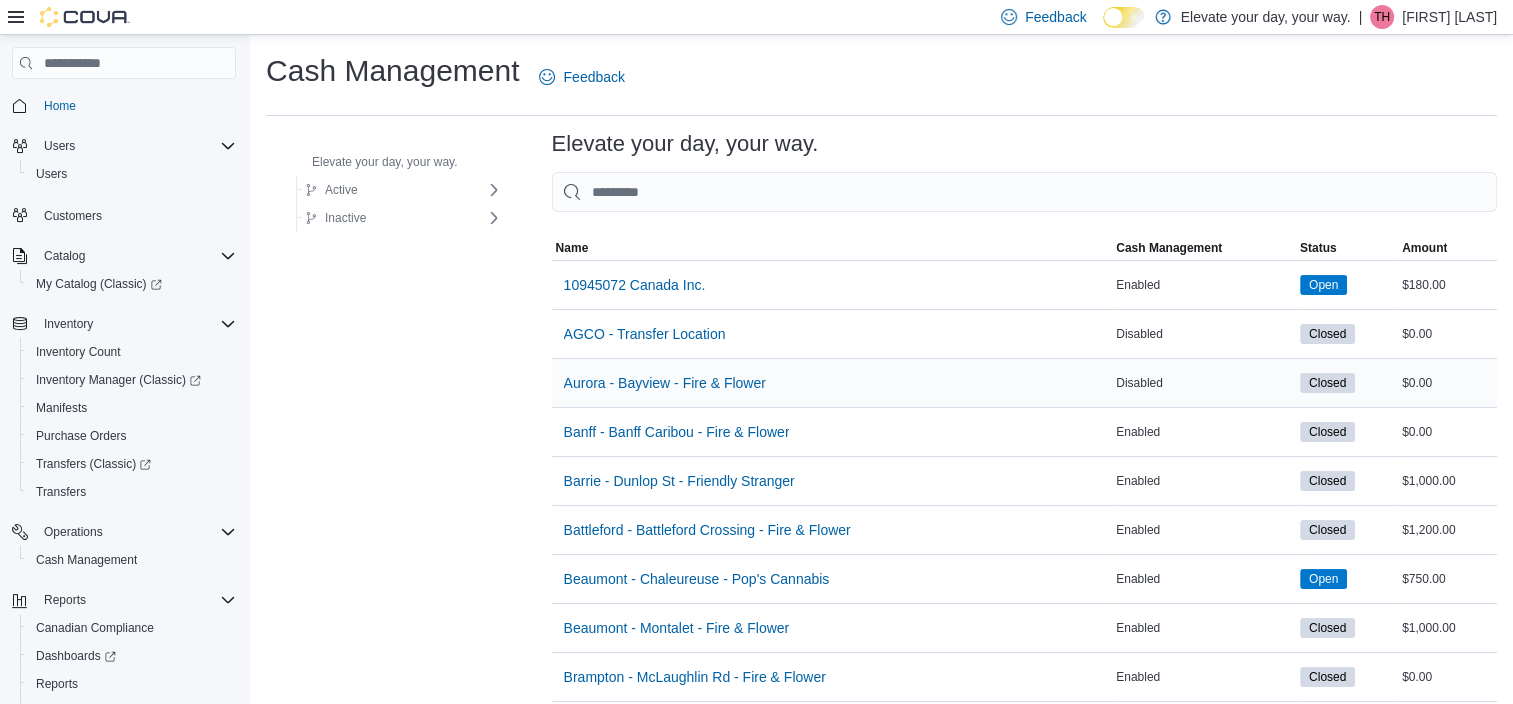 scroll, scrollTop: 1543, scrollLeft: 0, axis: vertical 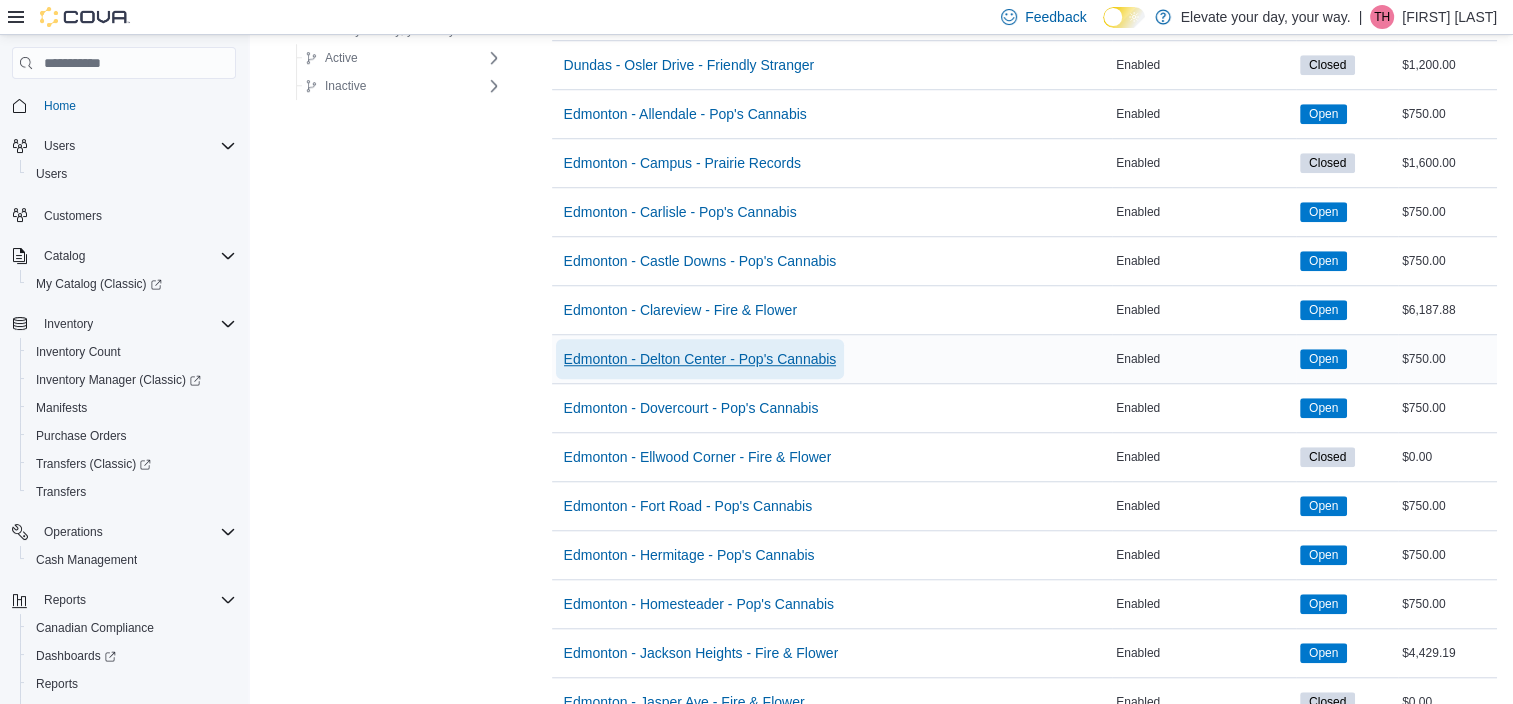 click on "Edmonton - Delton Center - Pop's Cannabis" at bounding box center [700, 359] 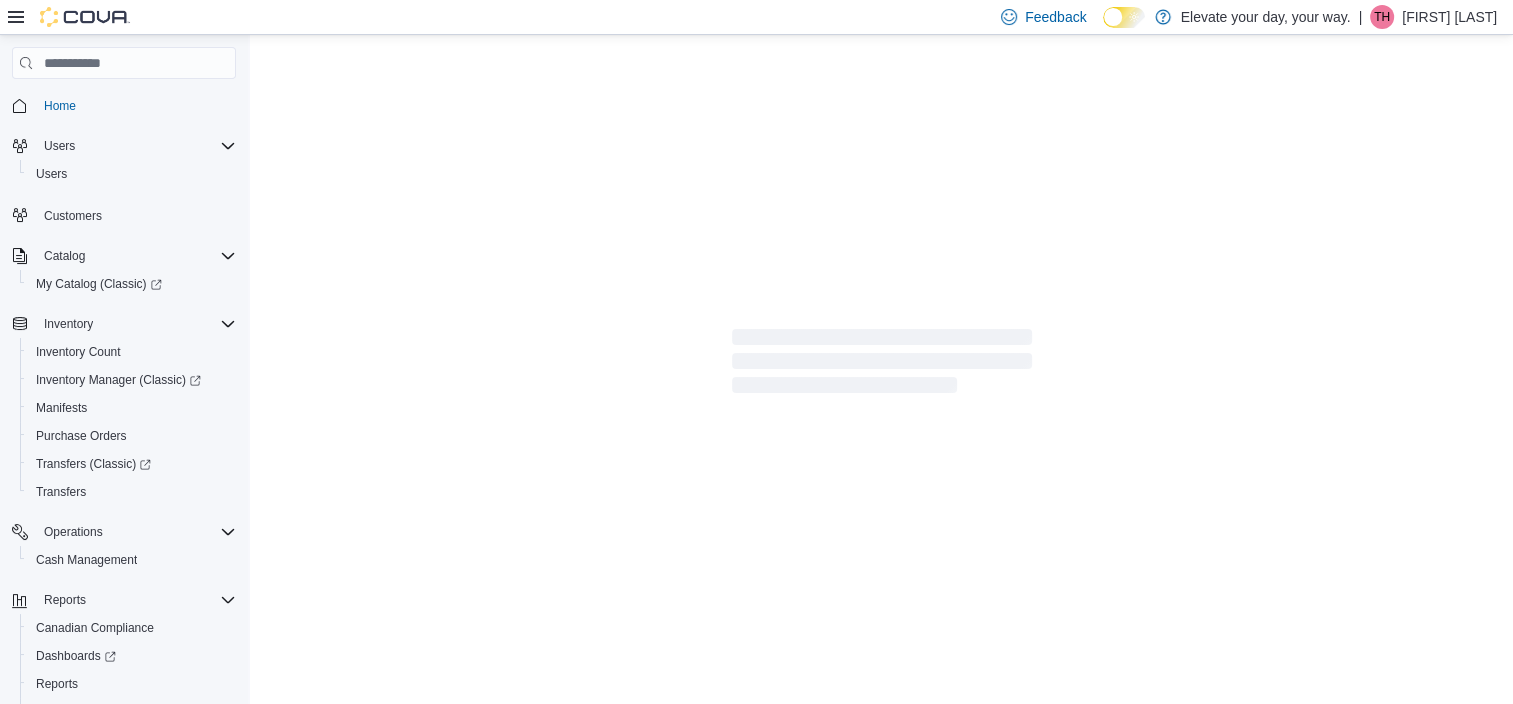 scroll, scrollTop: 0, scrollLeft: 0, axis: both 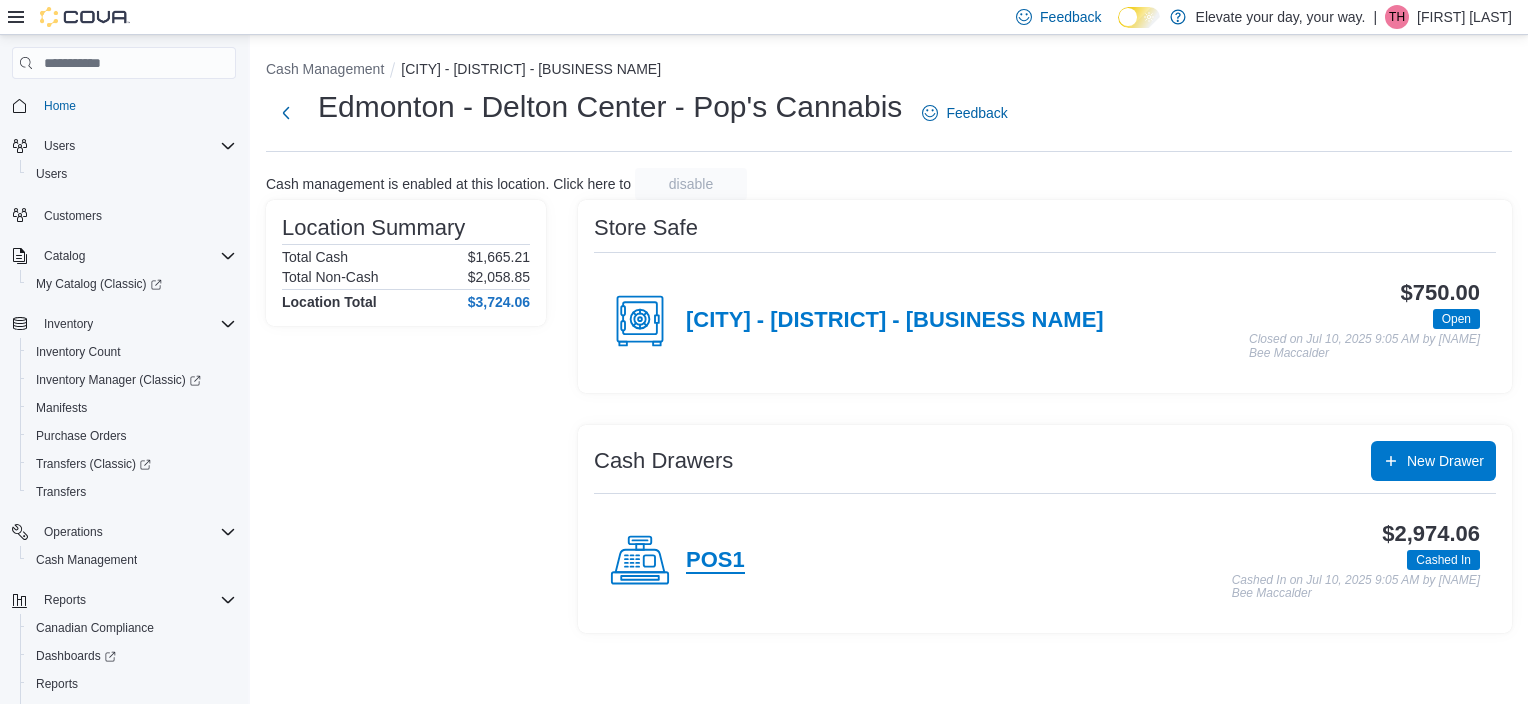 click on "POS1" at bounding box center (715, 561) 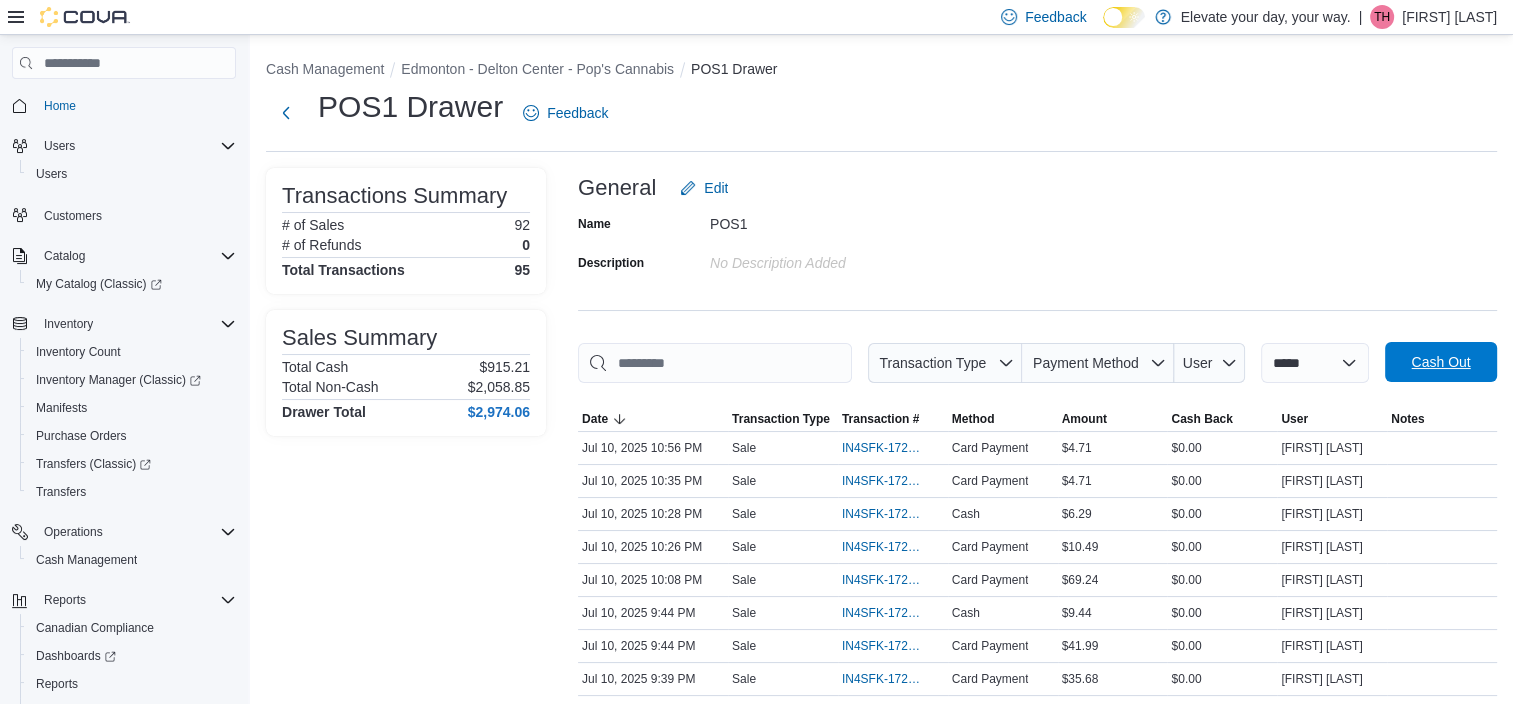 click on "Cash Out" at bounding box center (1440, 362) 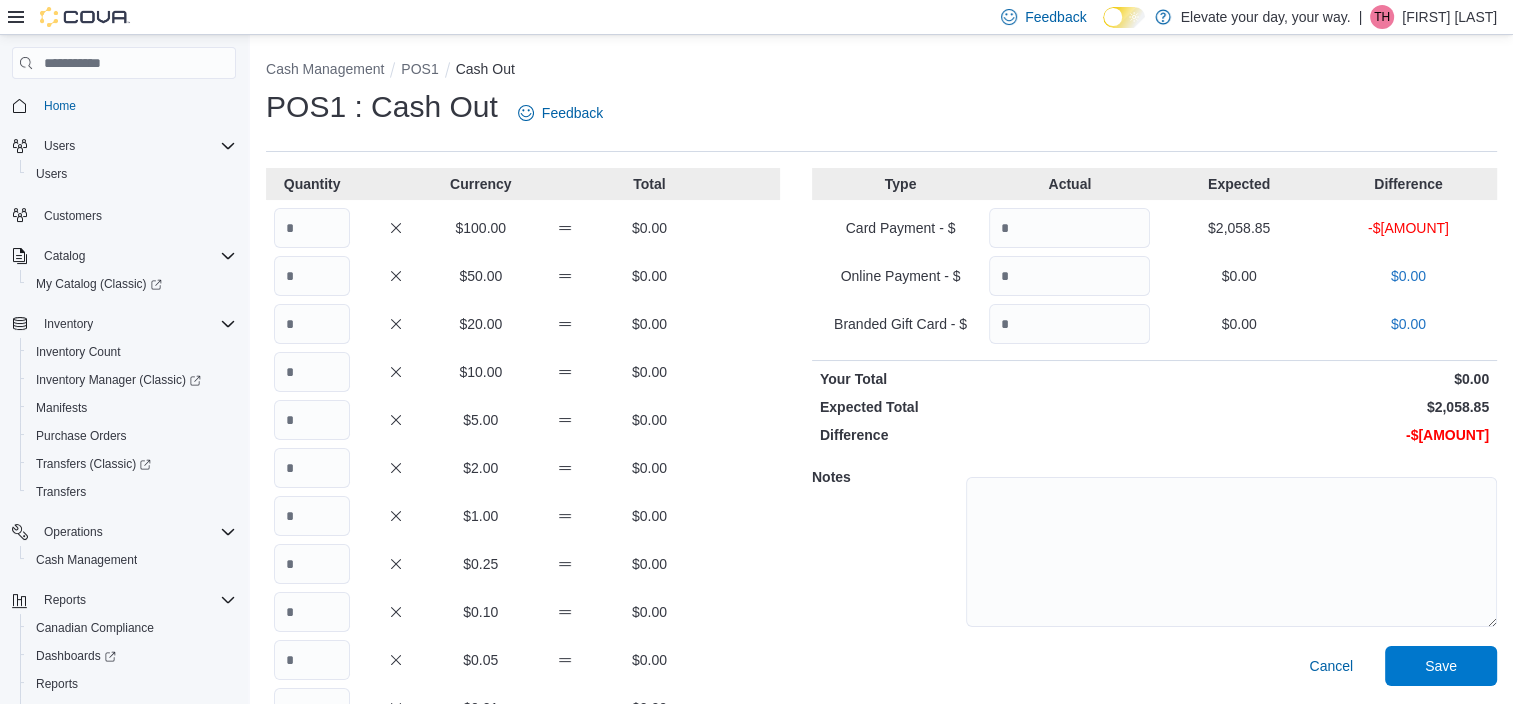 click on "[FIRST] [LAST]" at bounding box center [1449, 17] 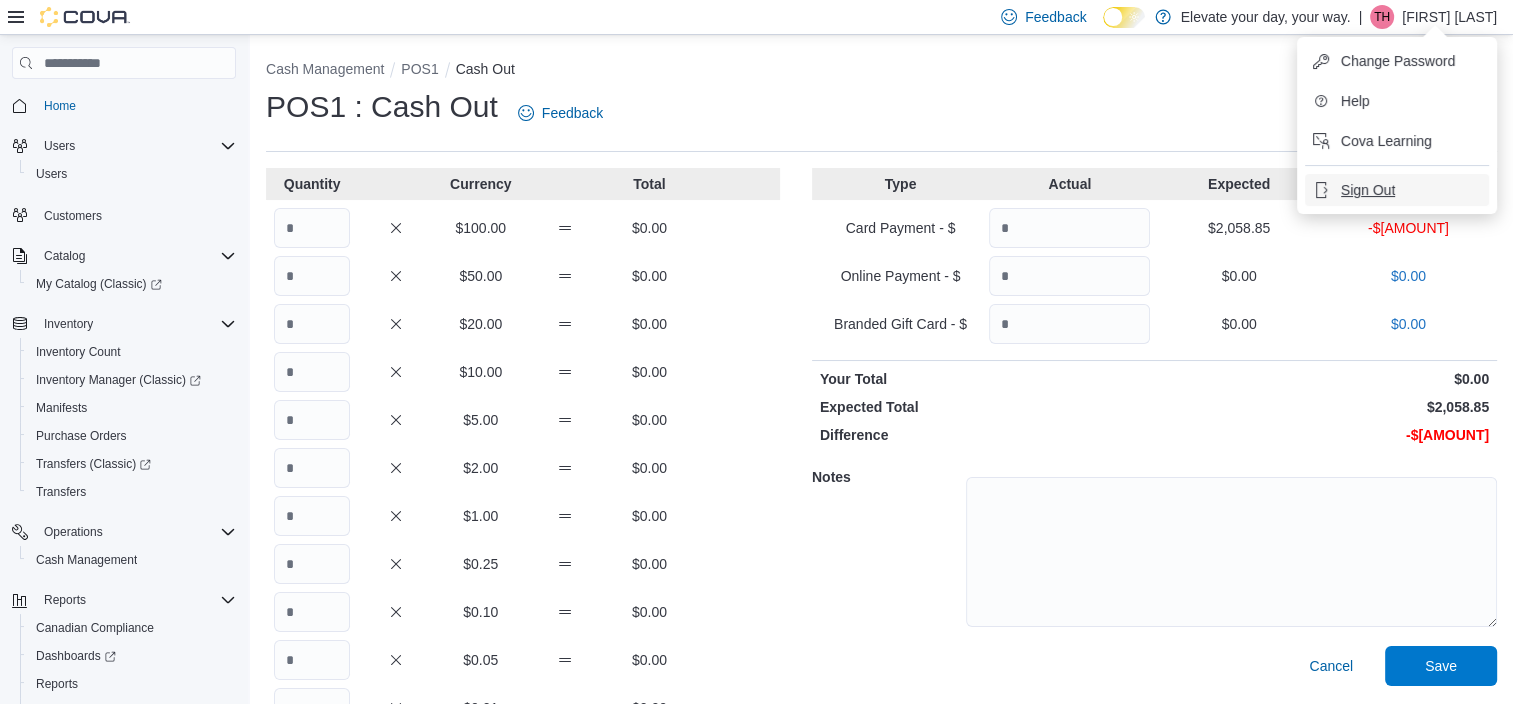 click on "Sign Out" at bounding box center [1368, 190] 